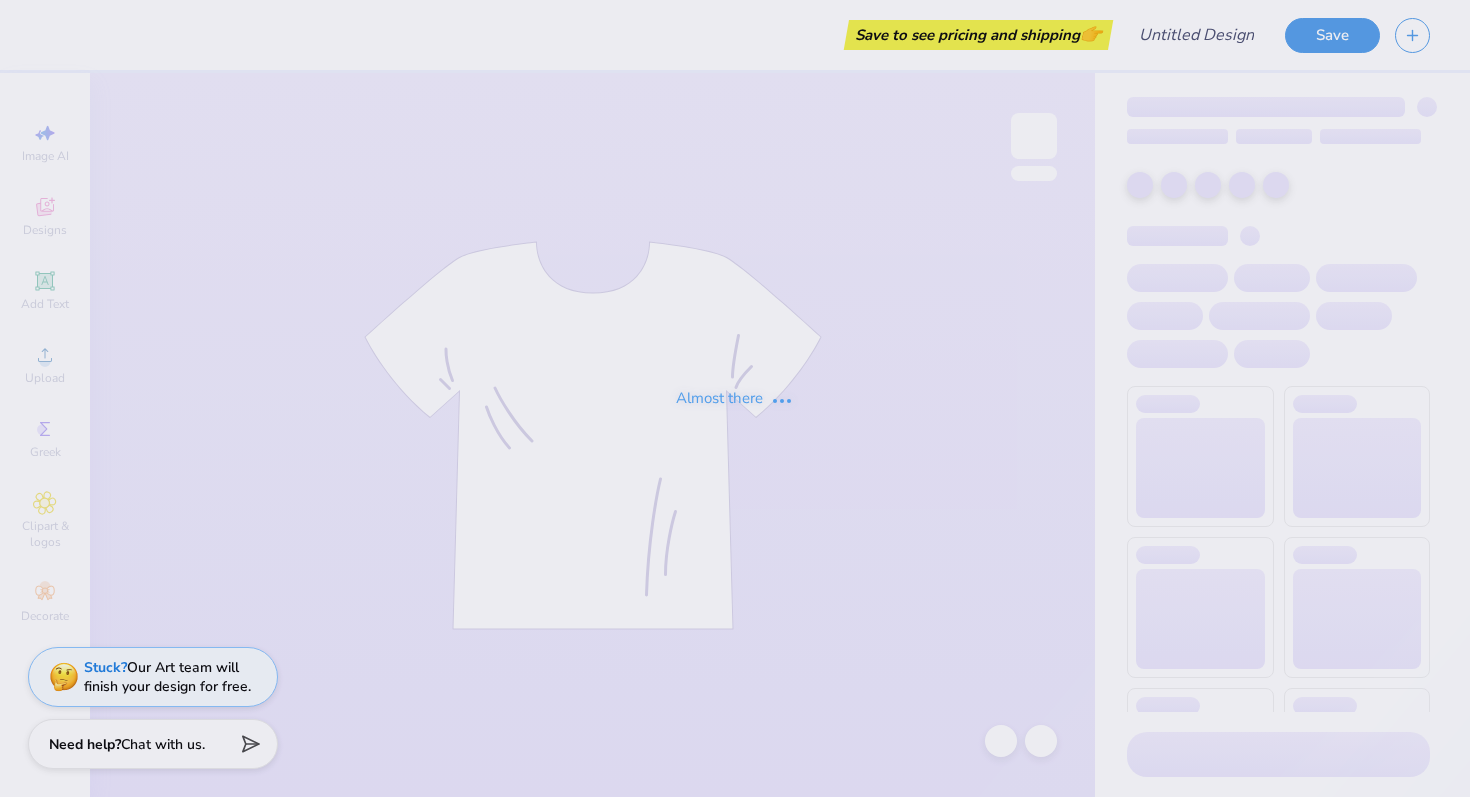 scroll, scrollTop: 0, scrollLeft: 0, axis: both 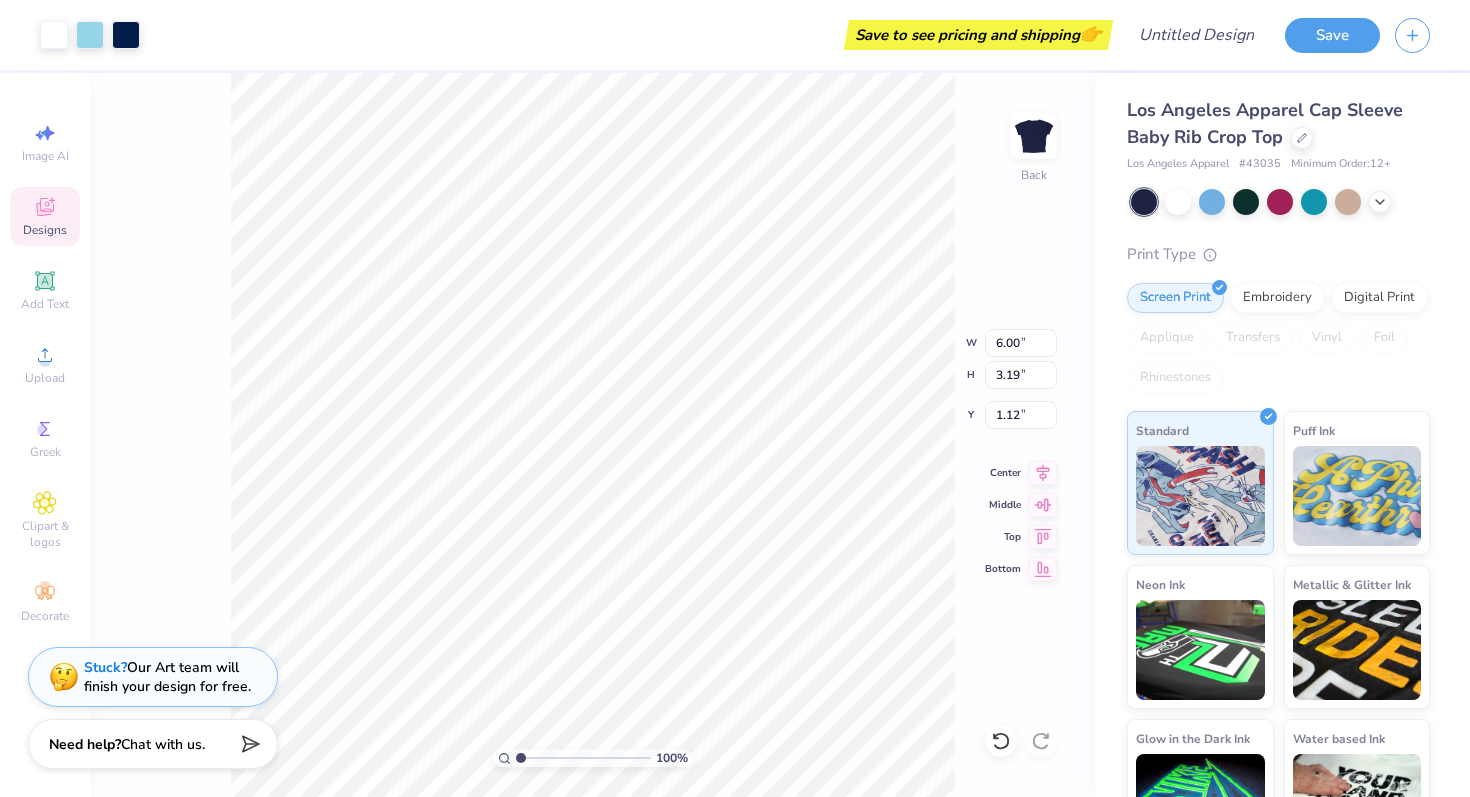 type on "1.12" 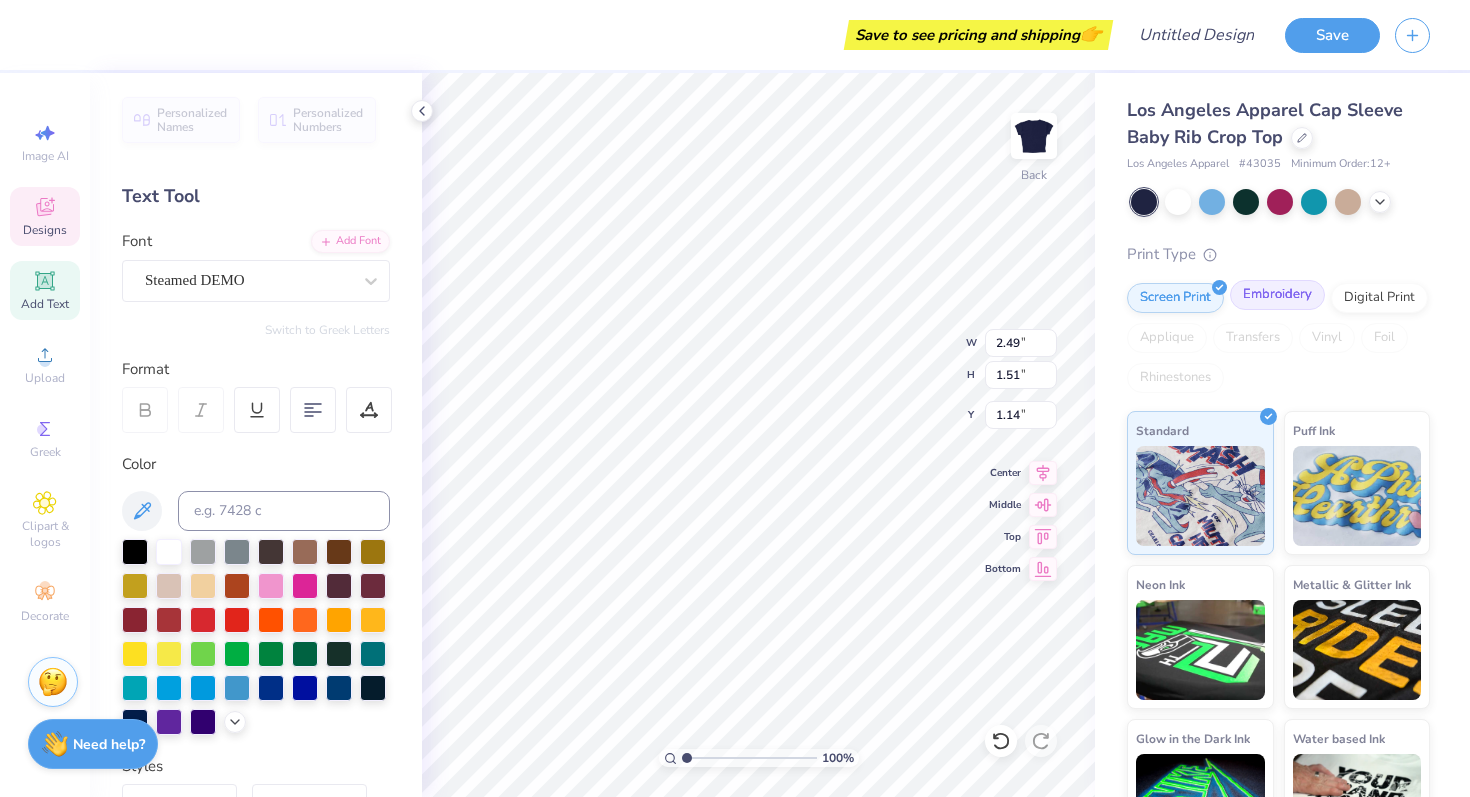 click on "Embroidery" at bounding box center (1277, 295) 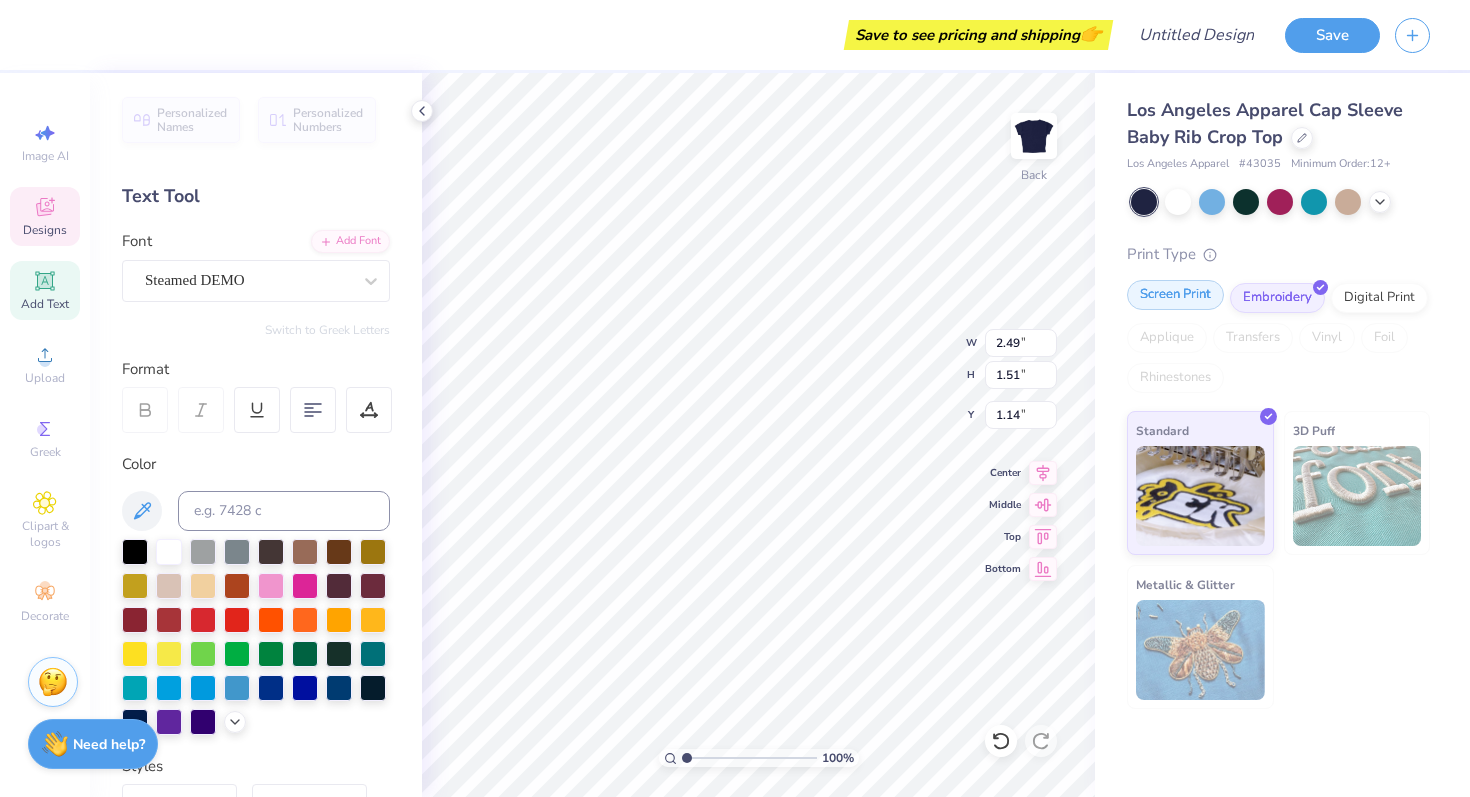 click on "Screen Print" at bounding box center (1175, 295) 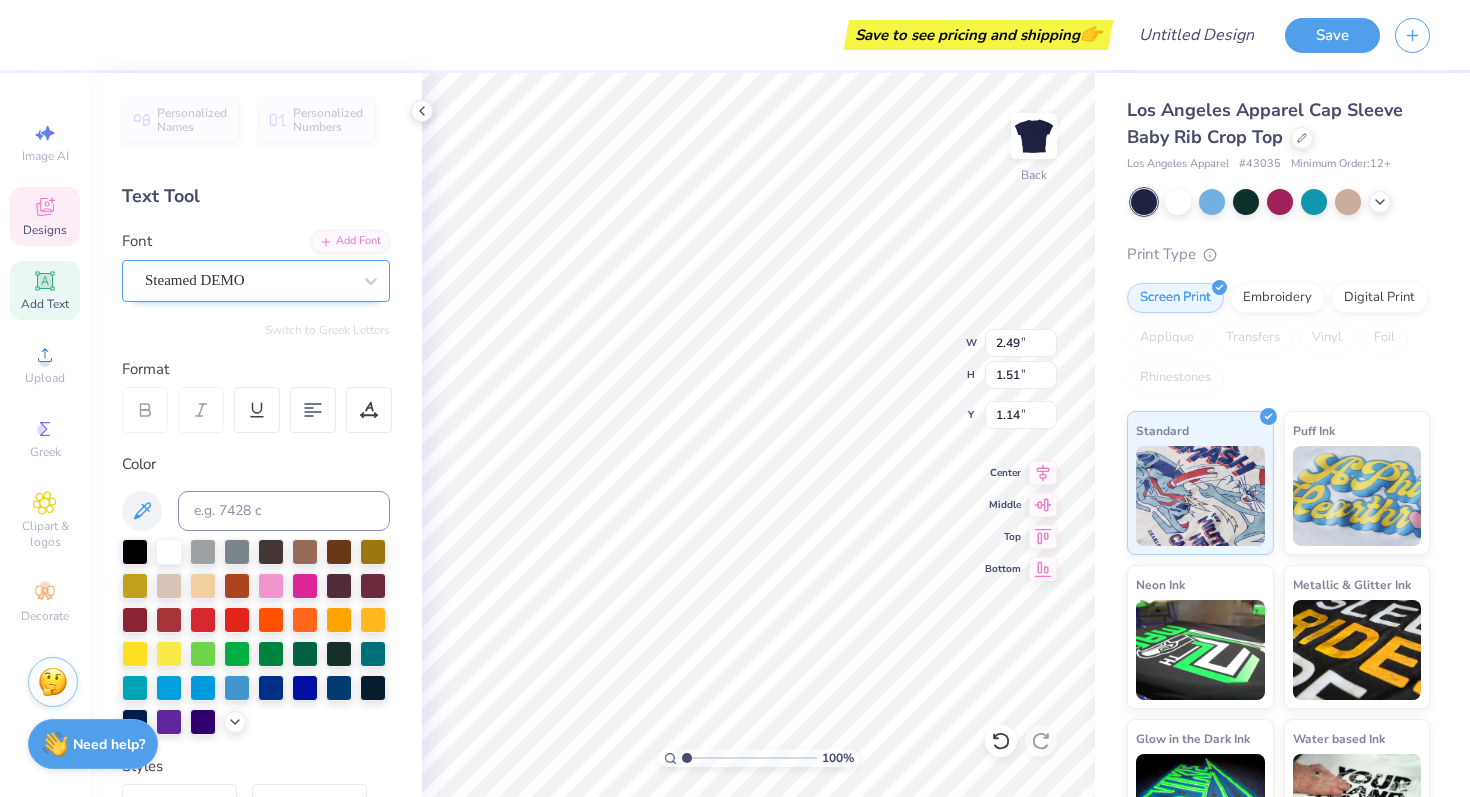 click on "Steamed DEMO" at bounding box center (248, 280) 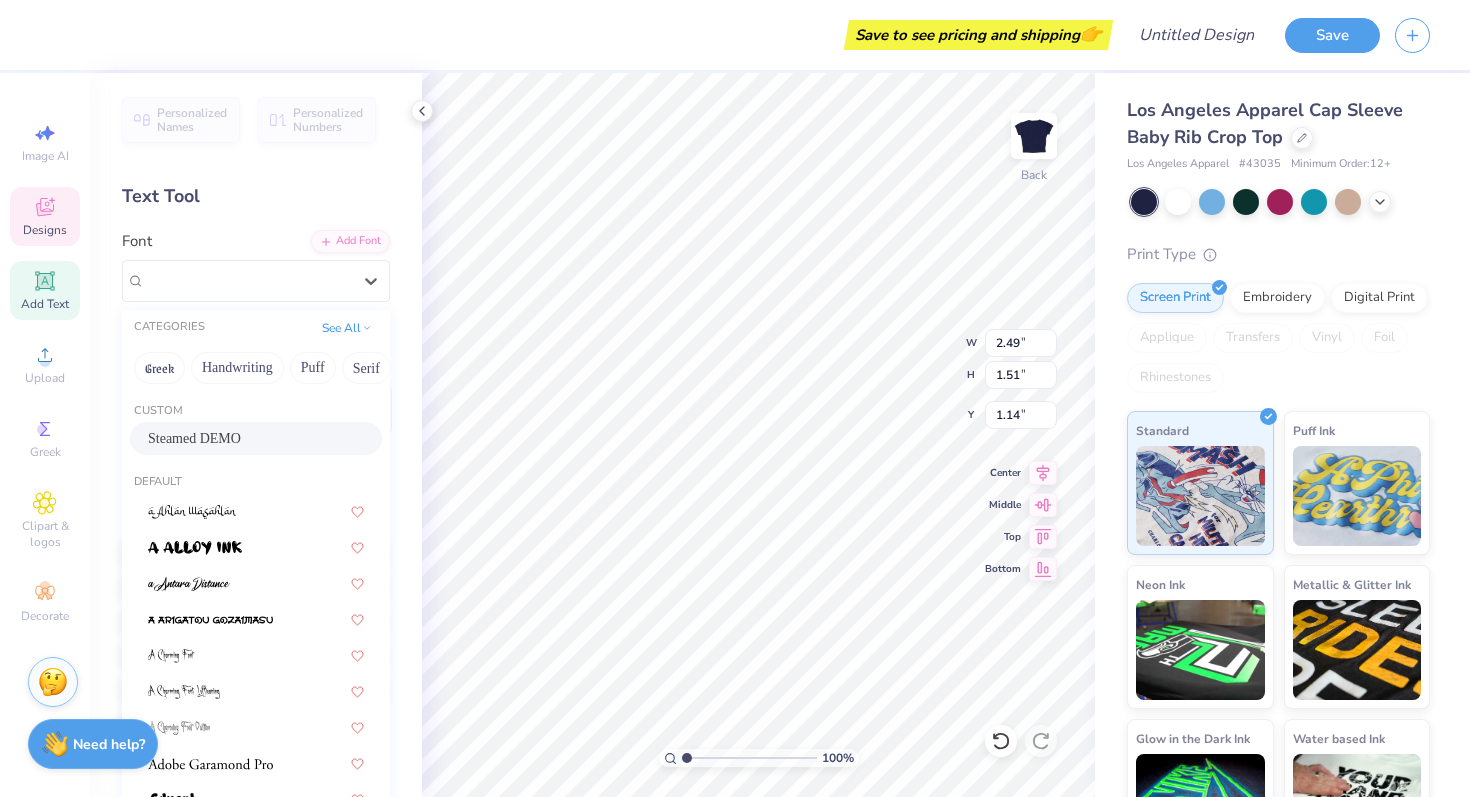 click on "Steamed DEMO" at bounding box center [256, 438] 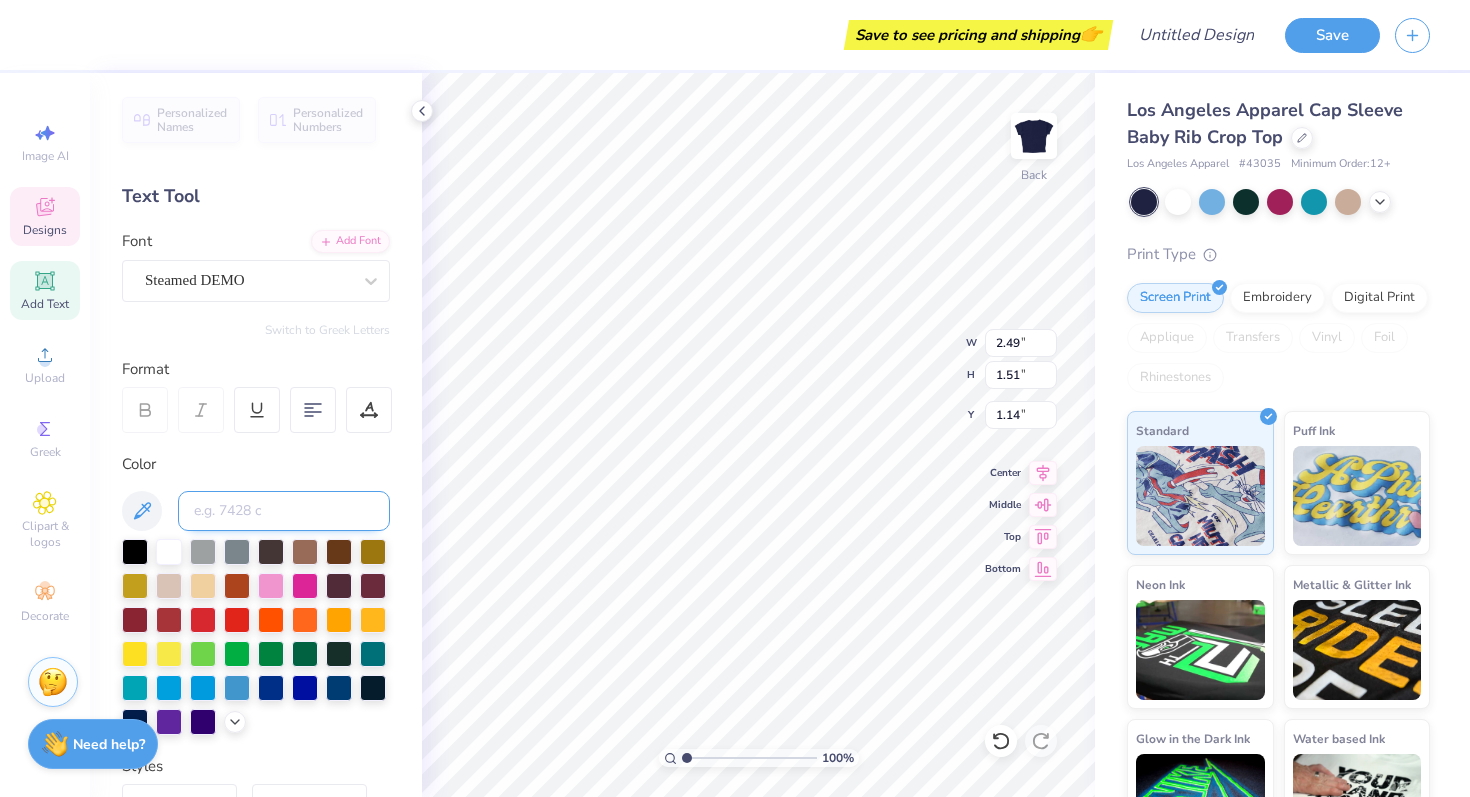 click at bounding box center (284, 511) 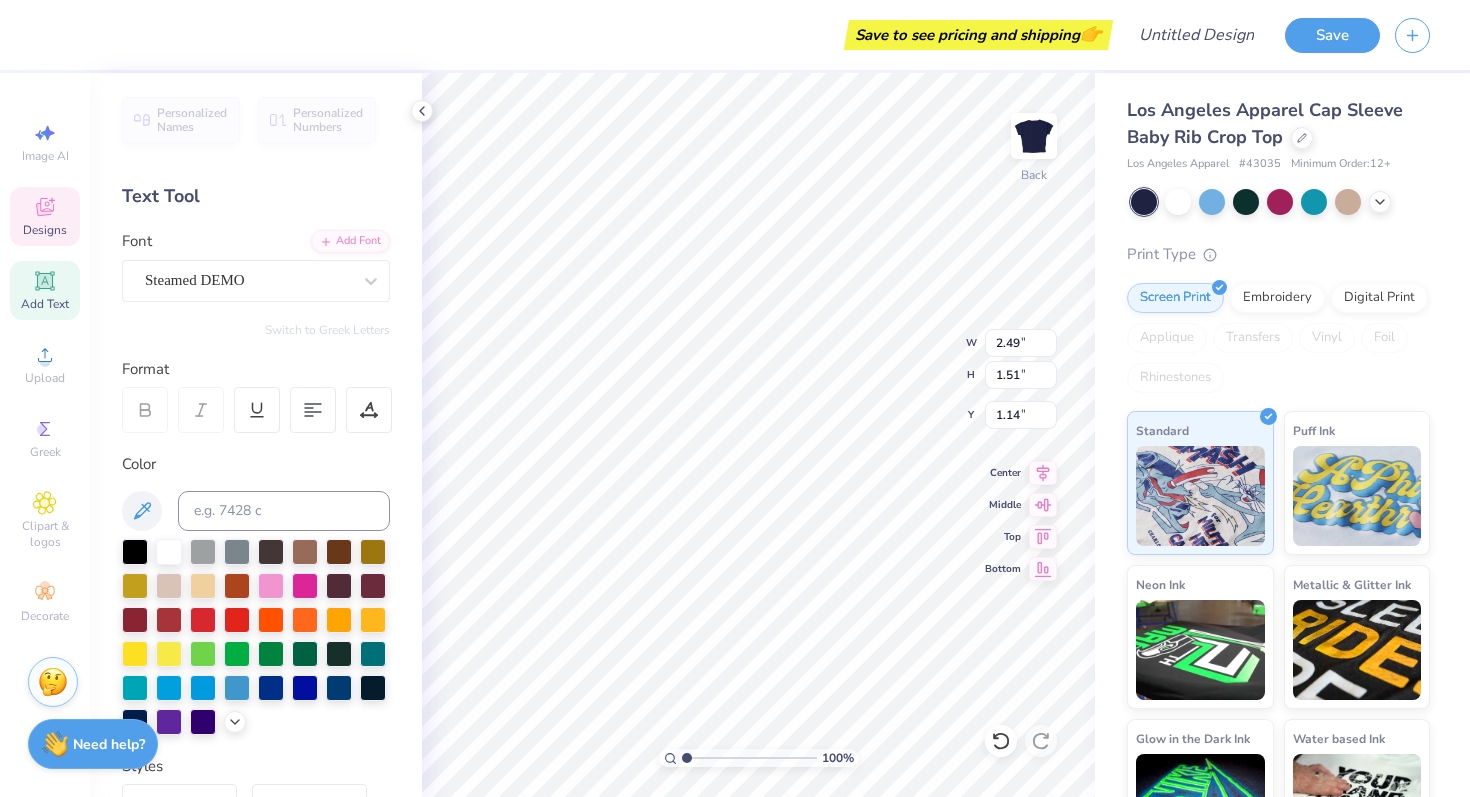 click on "Color" at bounding box center (256, 464) 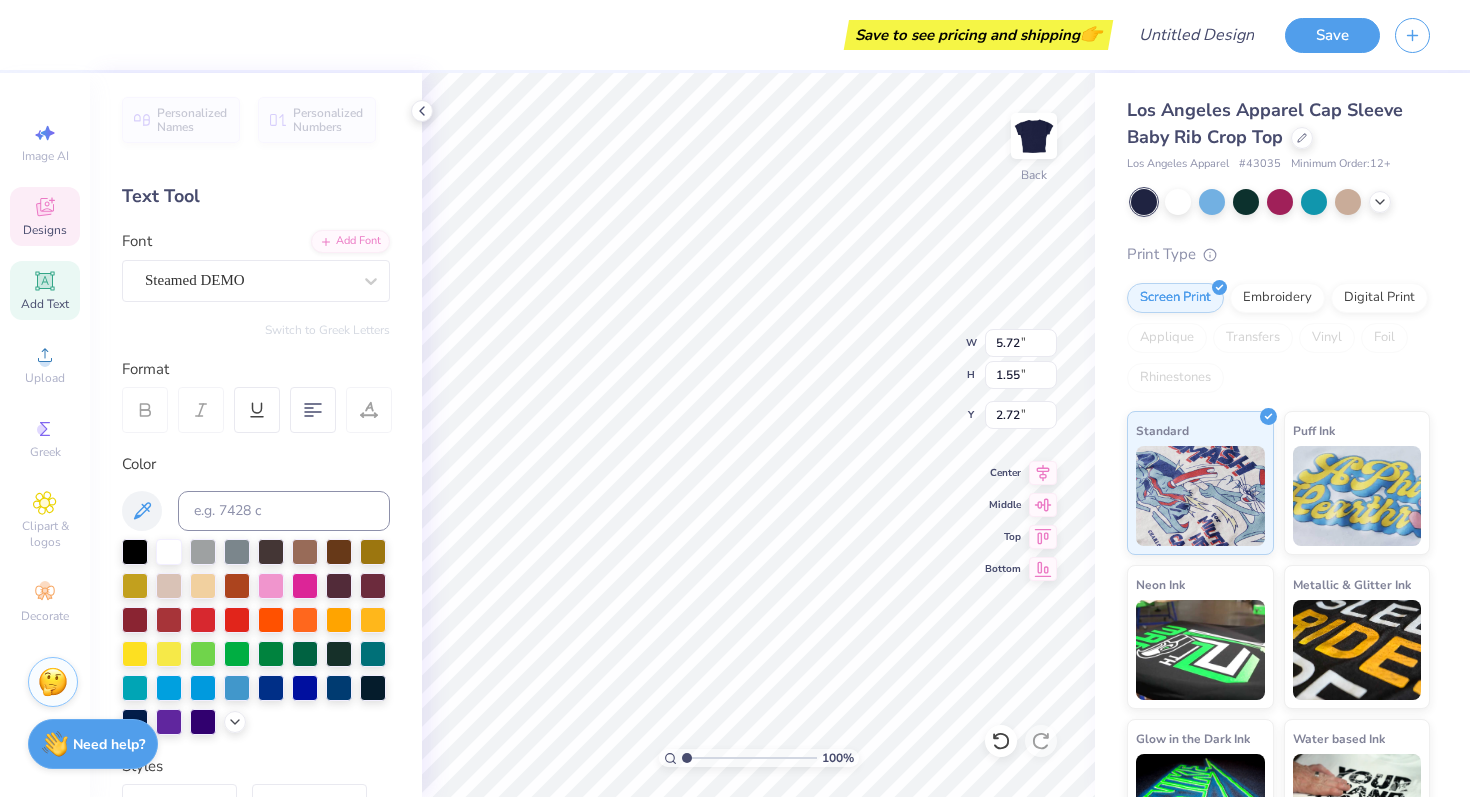 click 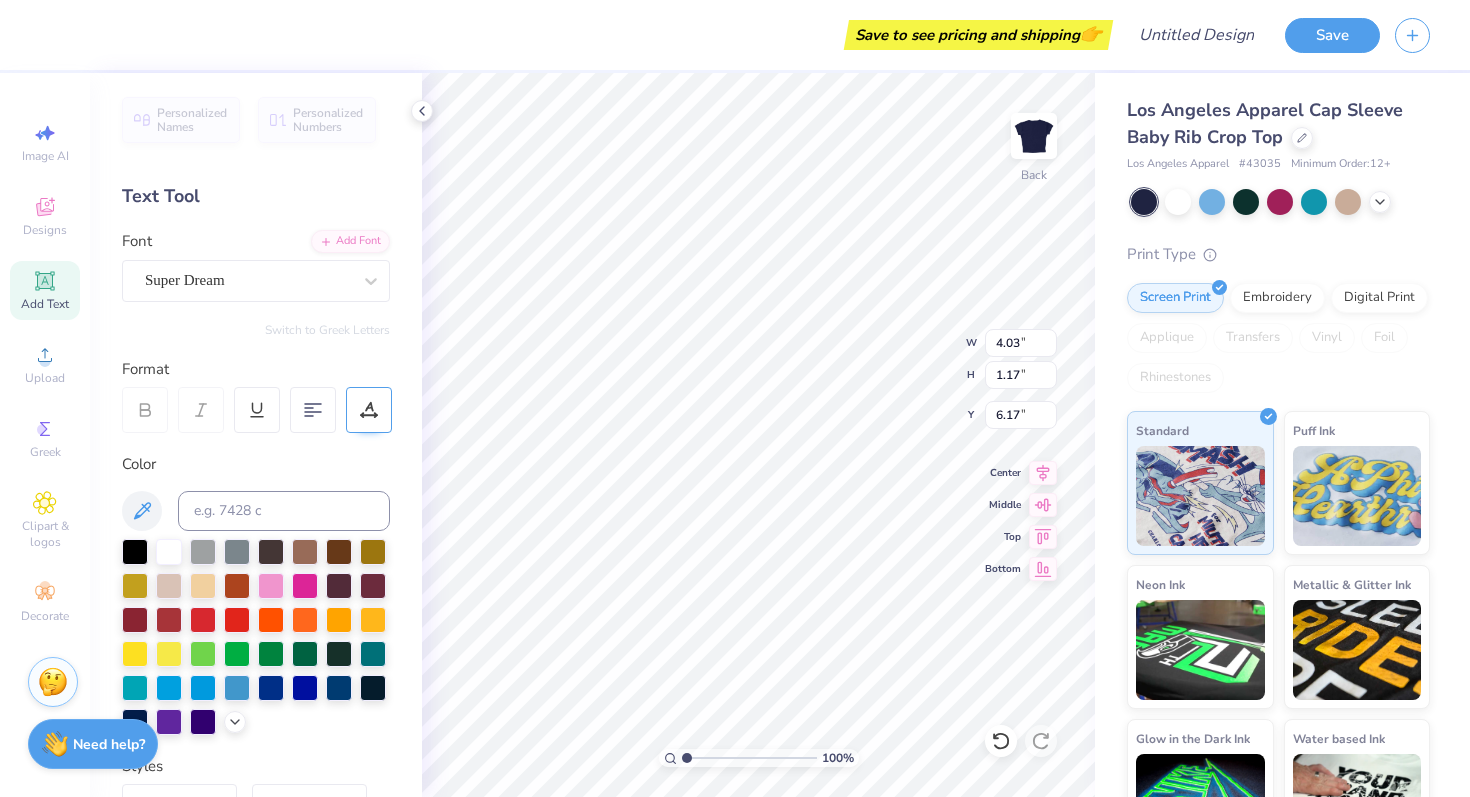 scroll, scrollTop: 0, scrollLeft: 2, axis: horizontal 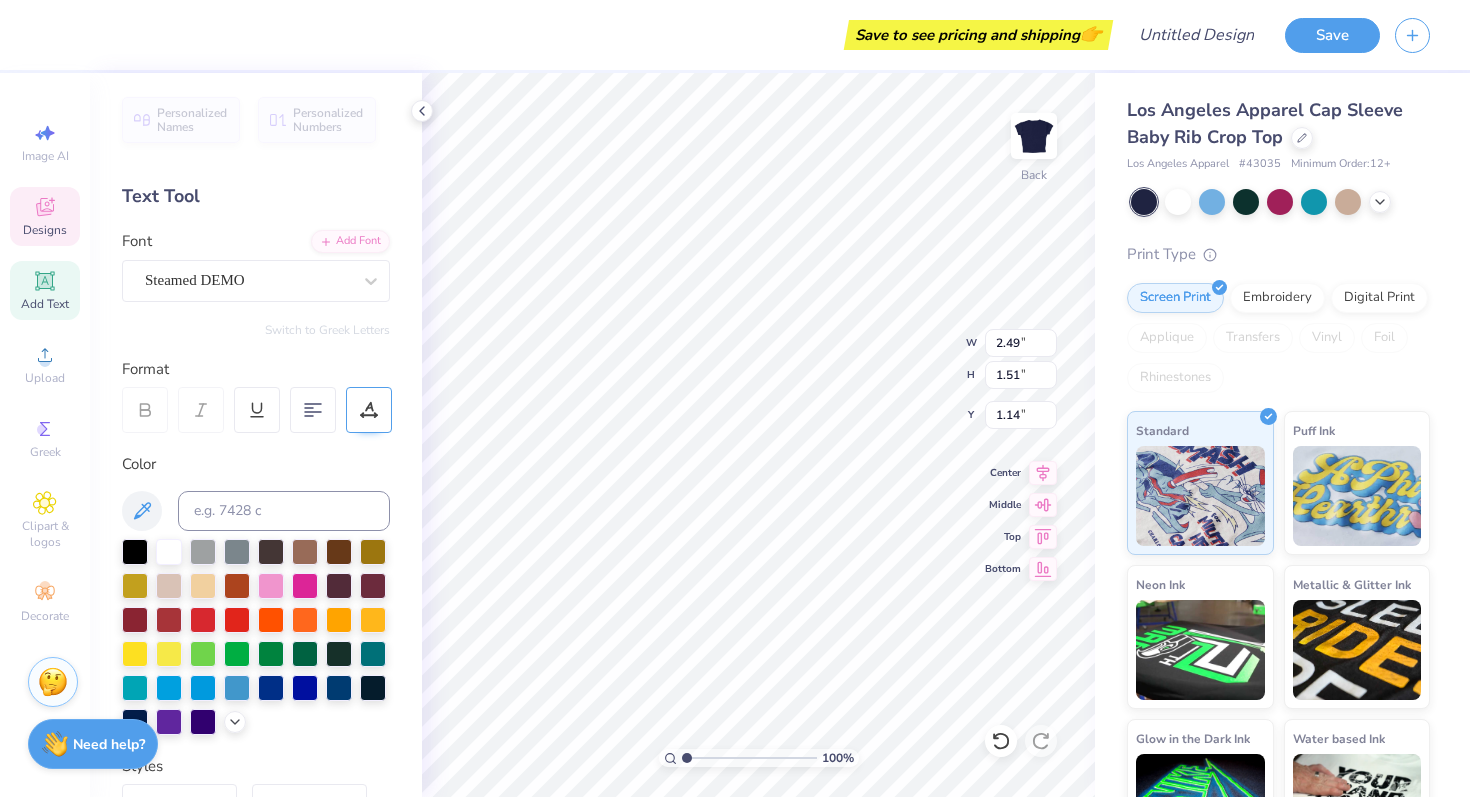 type on "SGA" 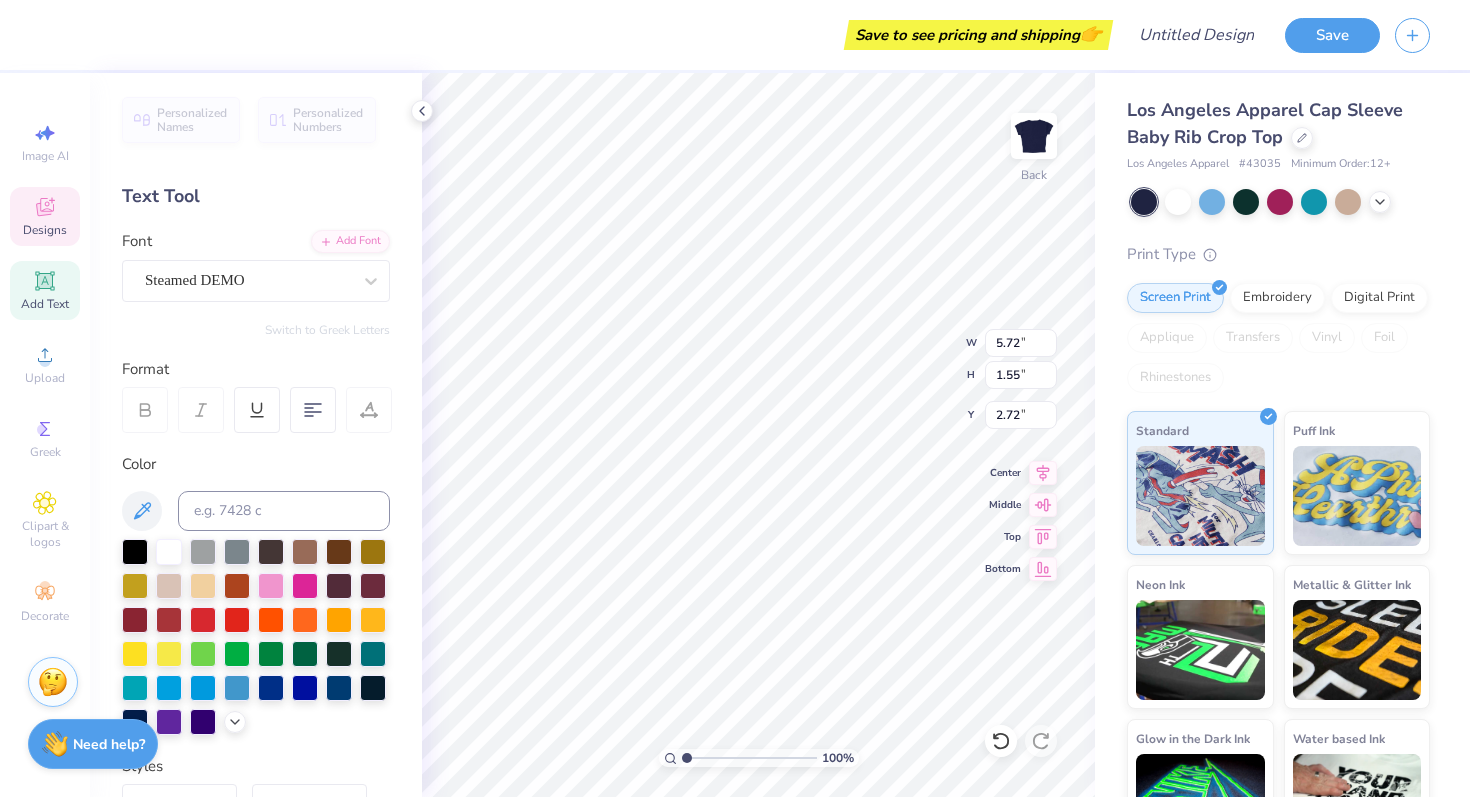 scroll, scrollTop: 0, scrollLeft: 0, axis: both 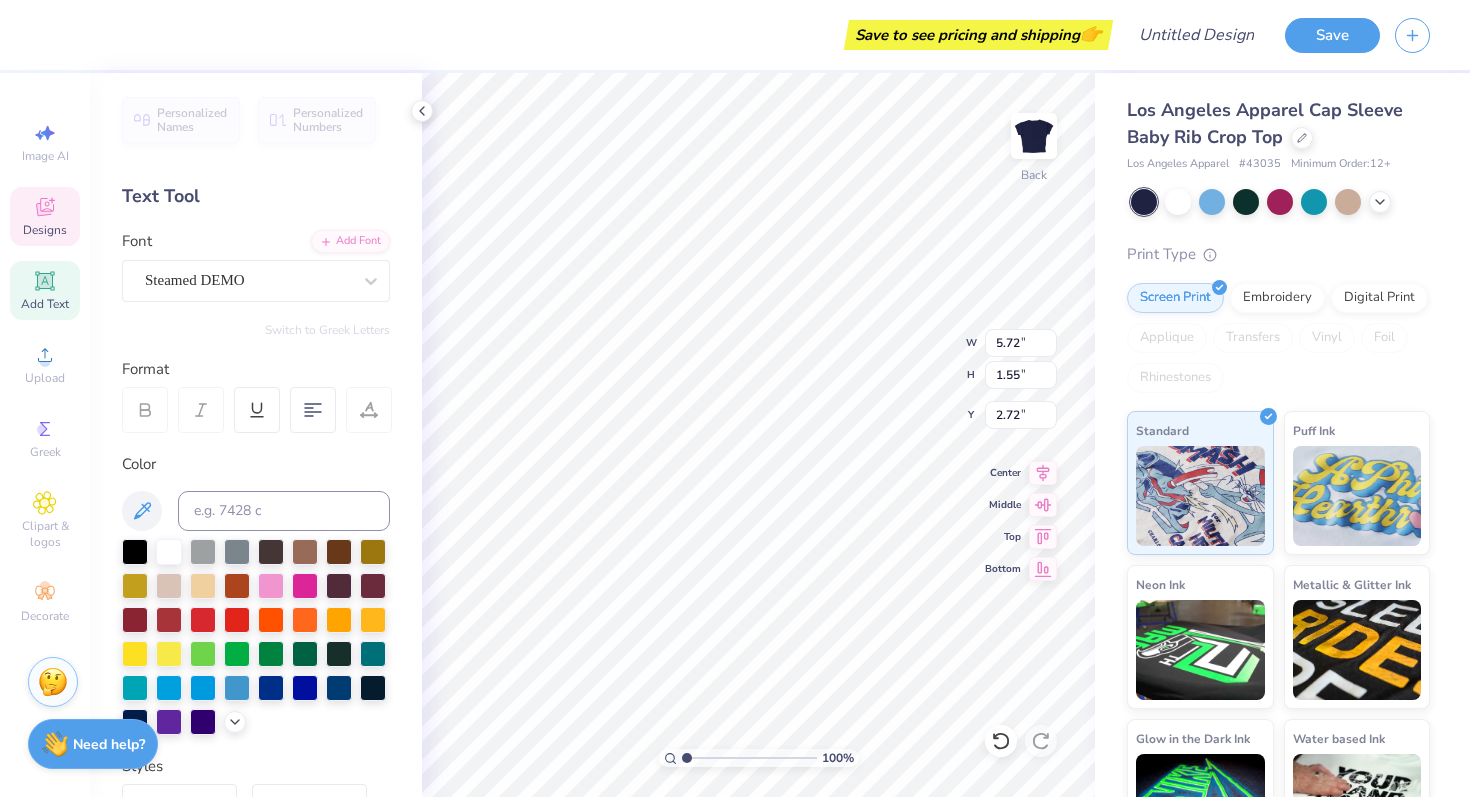 type on "Executive board" 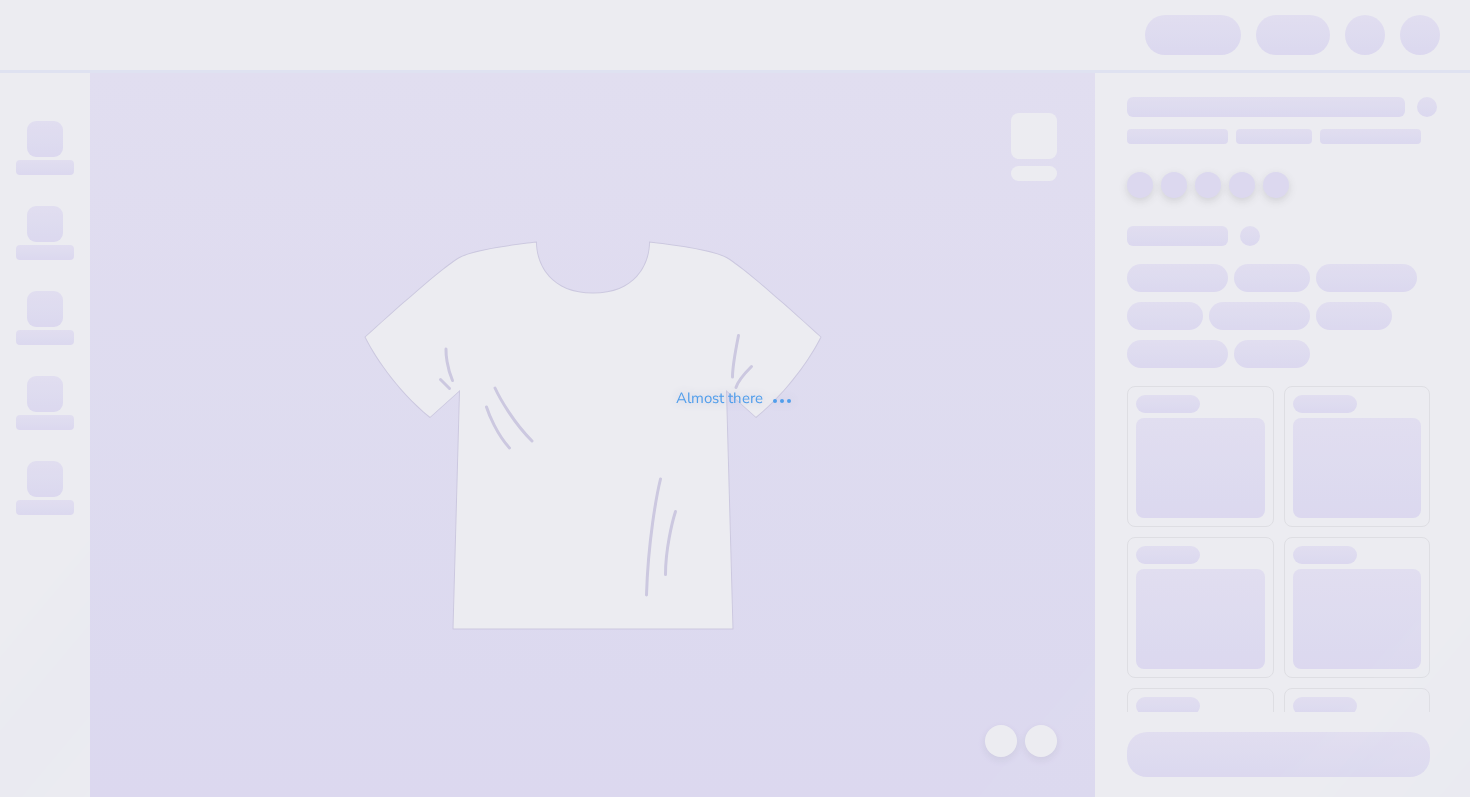 scroll, scrollTop: 0, scrollLeft: 0, axis: both 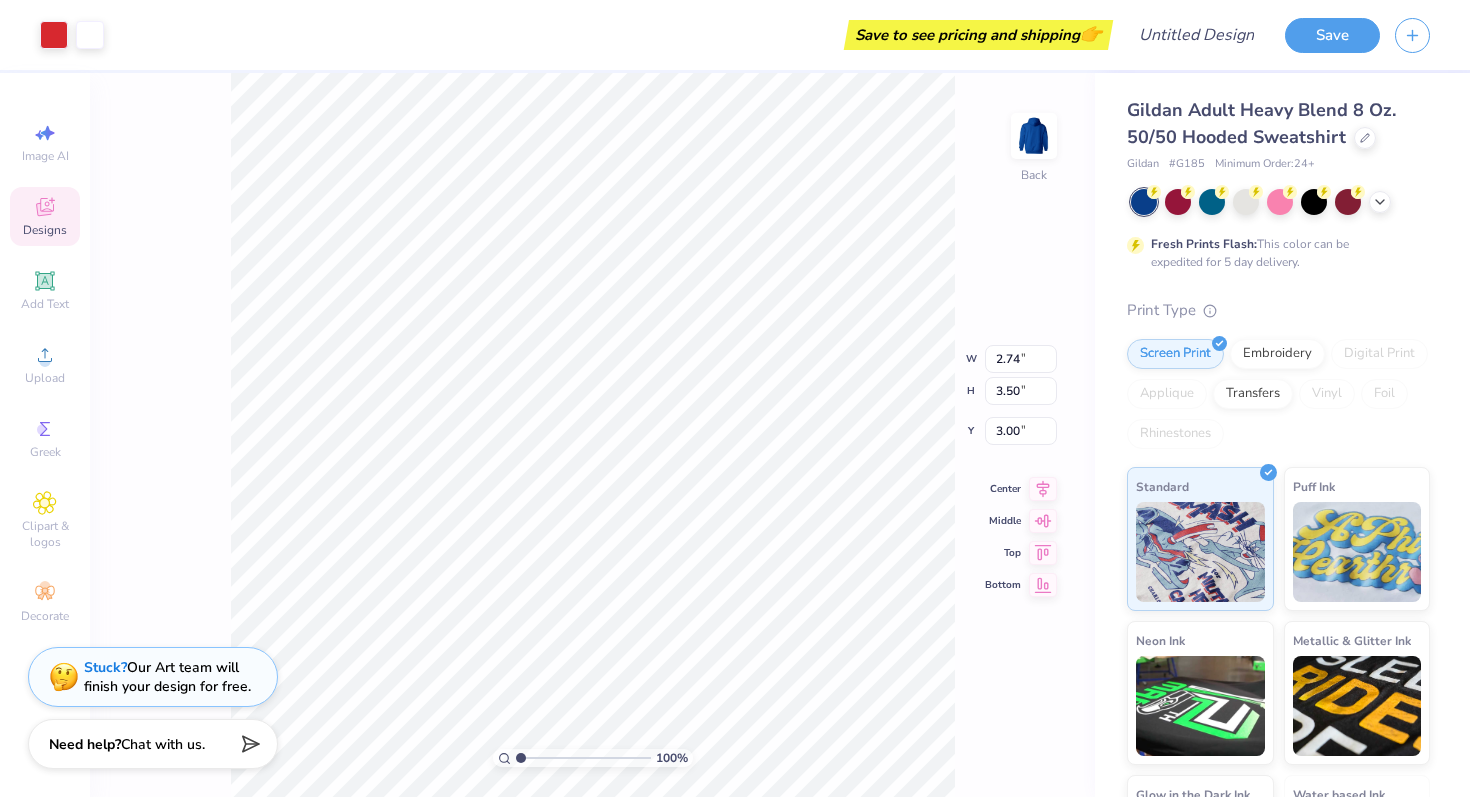 type on "0.61" 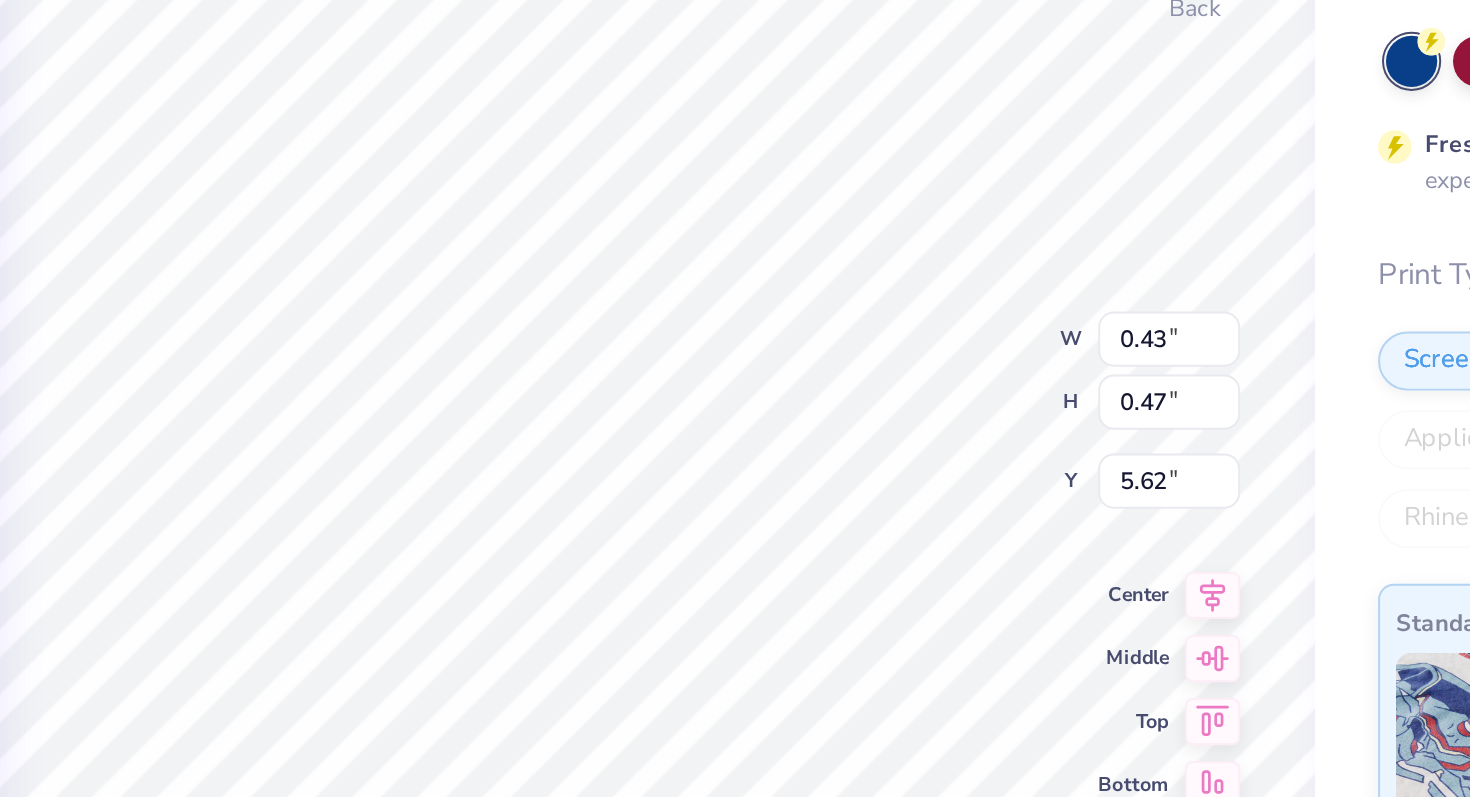 type on "0.46" 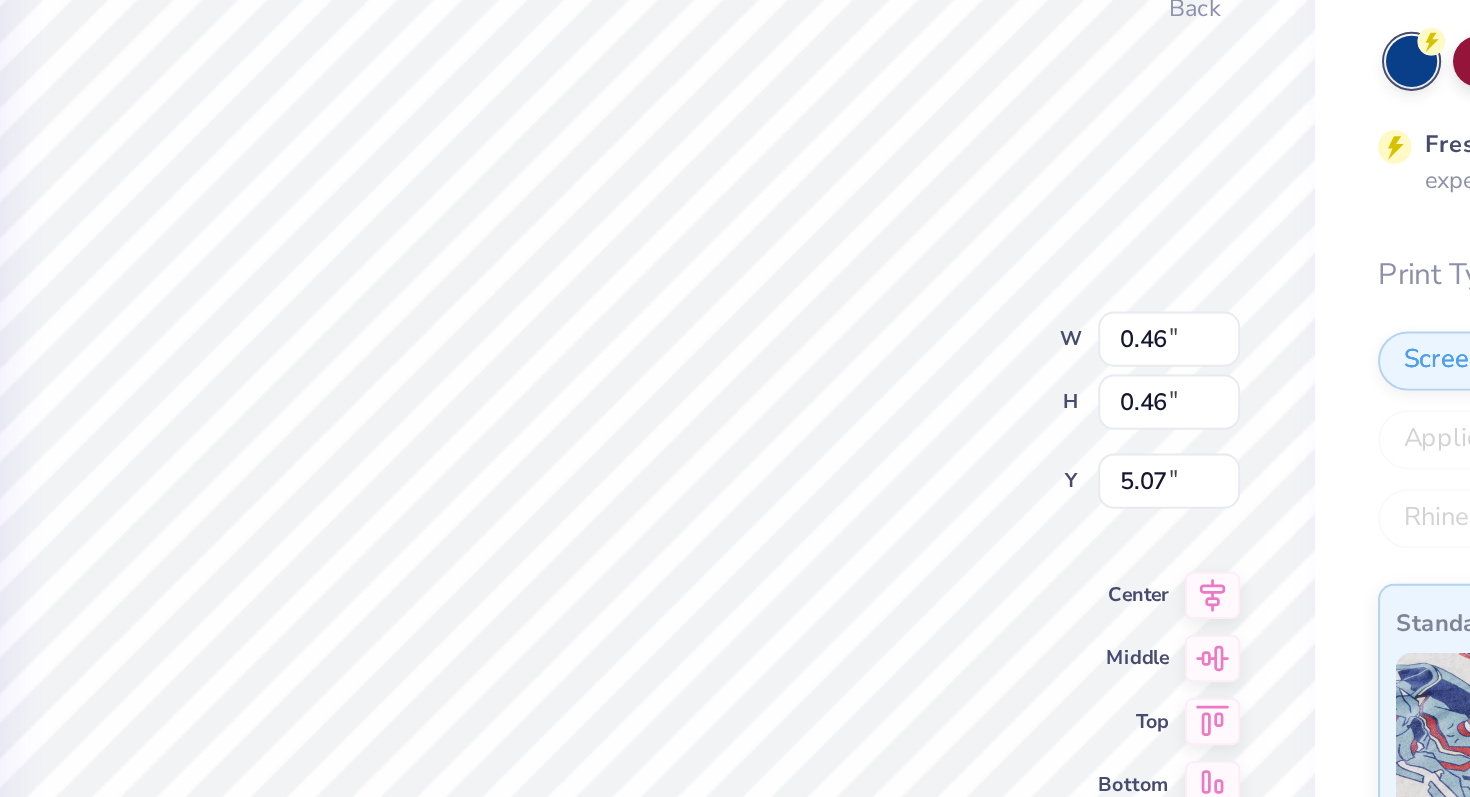 type on "0.61" 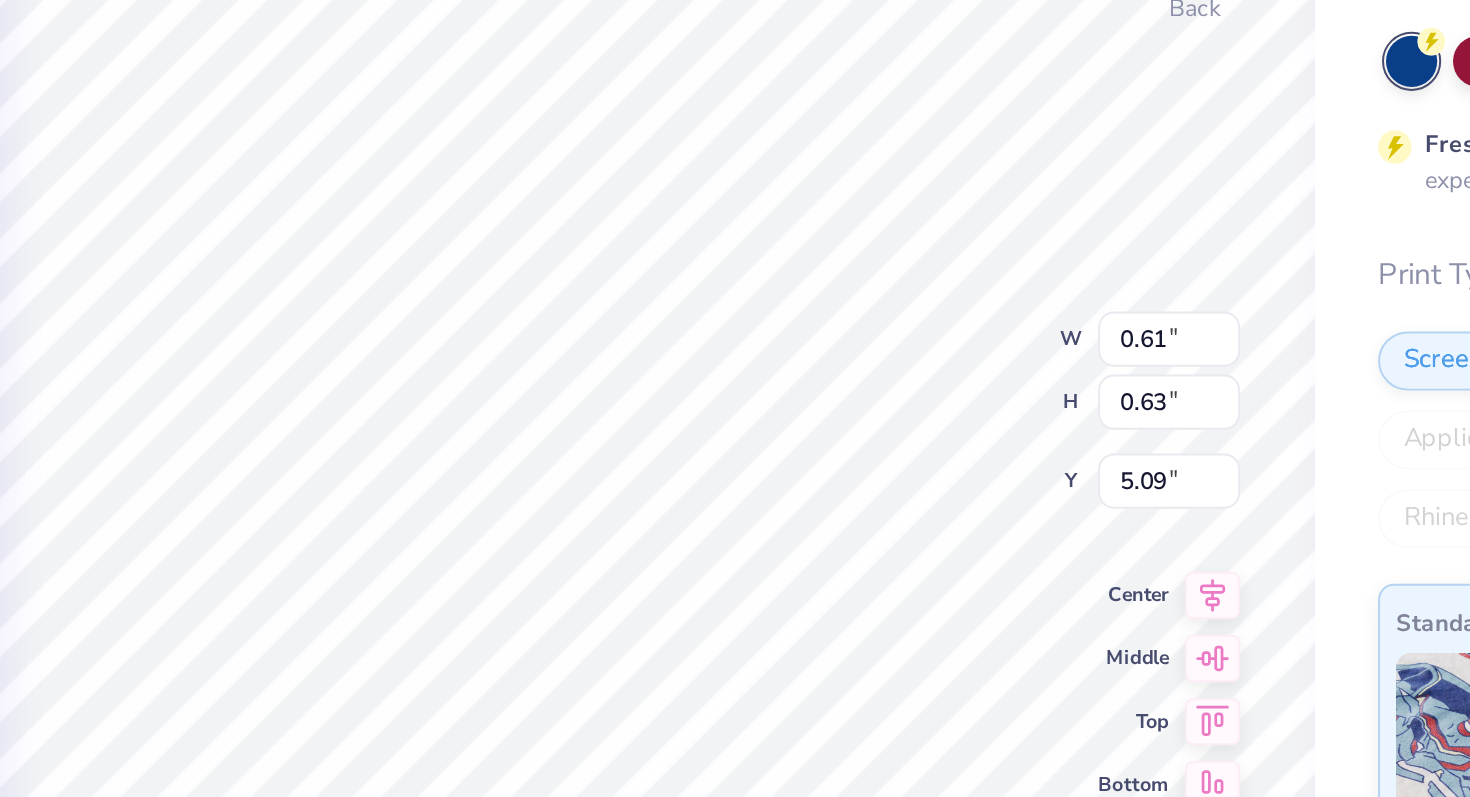 type on "0.46" 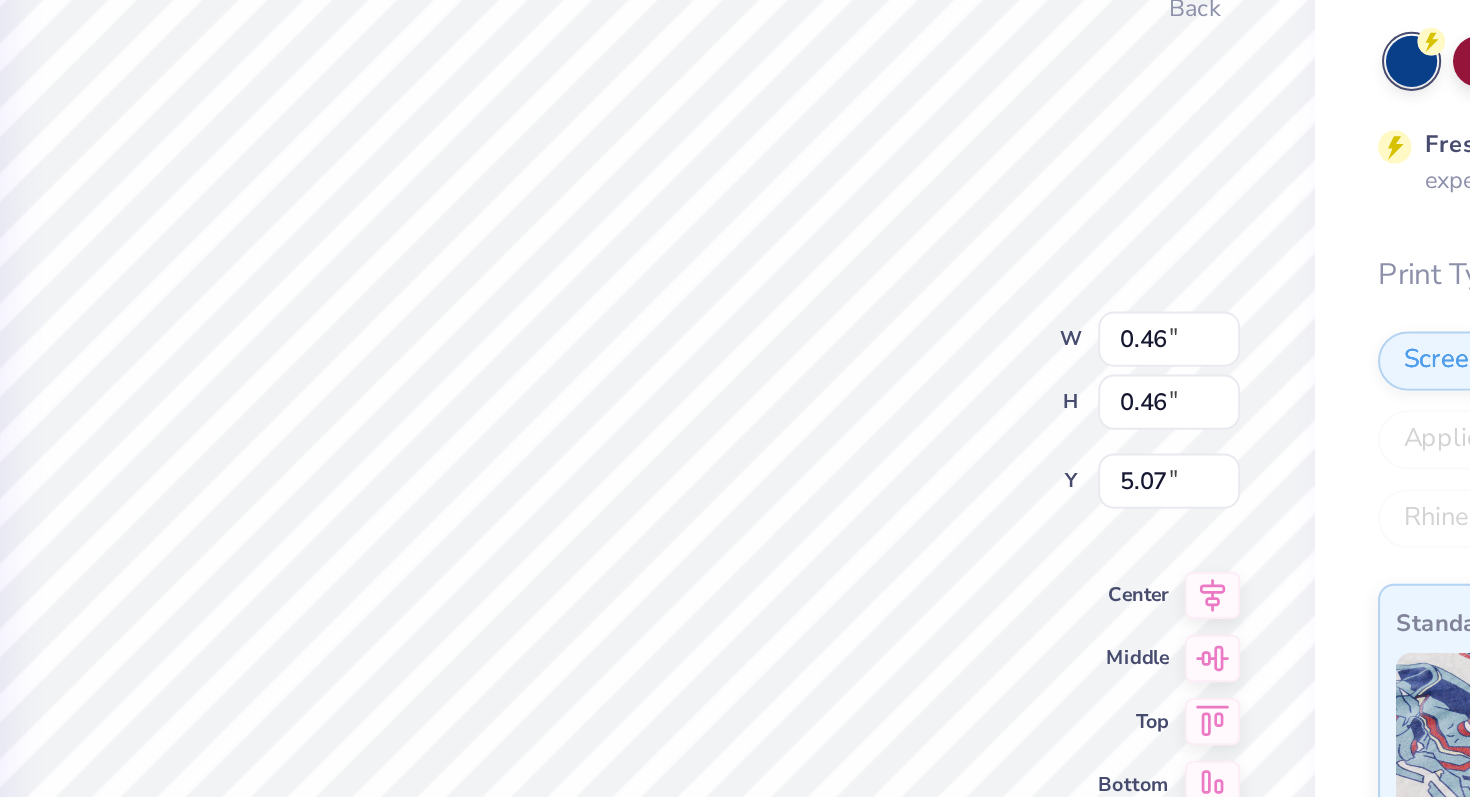 type on "4.96" 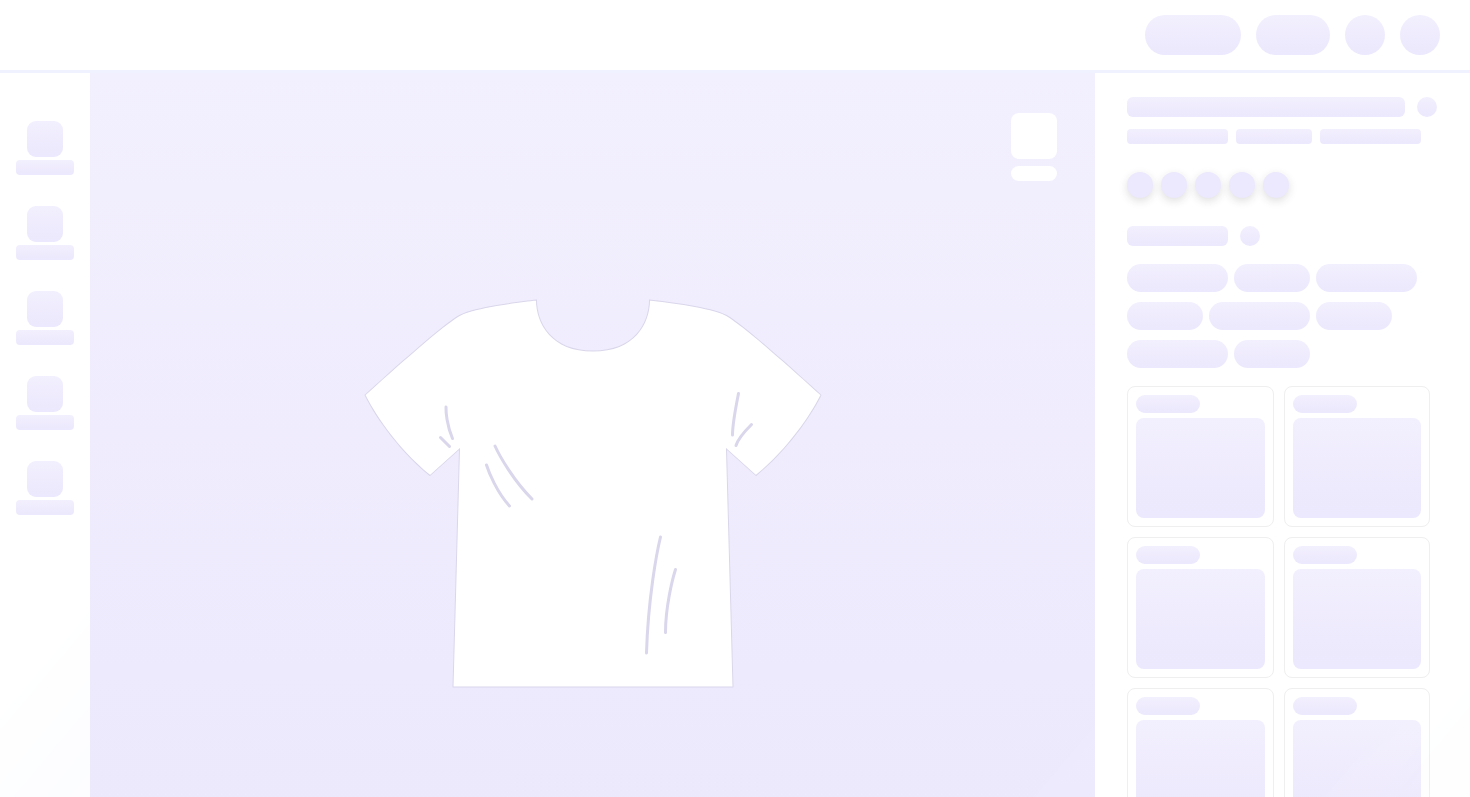 scroll, scrollTop: 0, scrollLeft: 0, axis: both 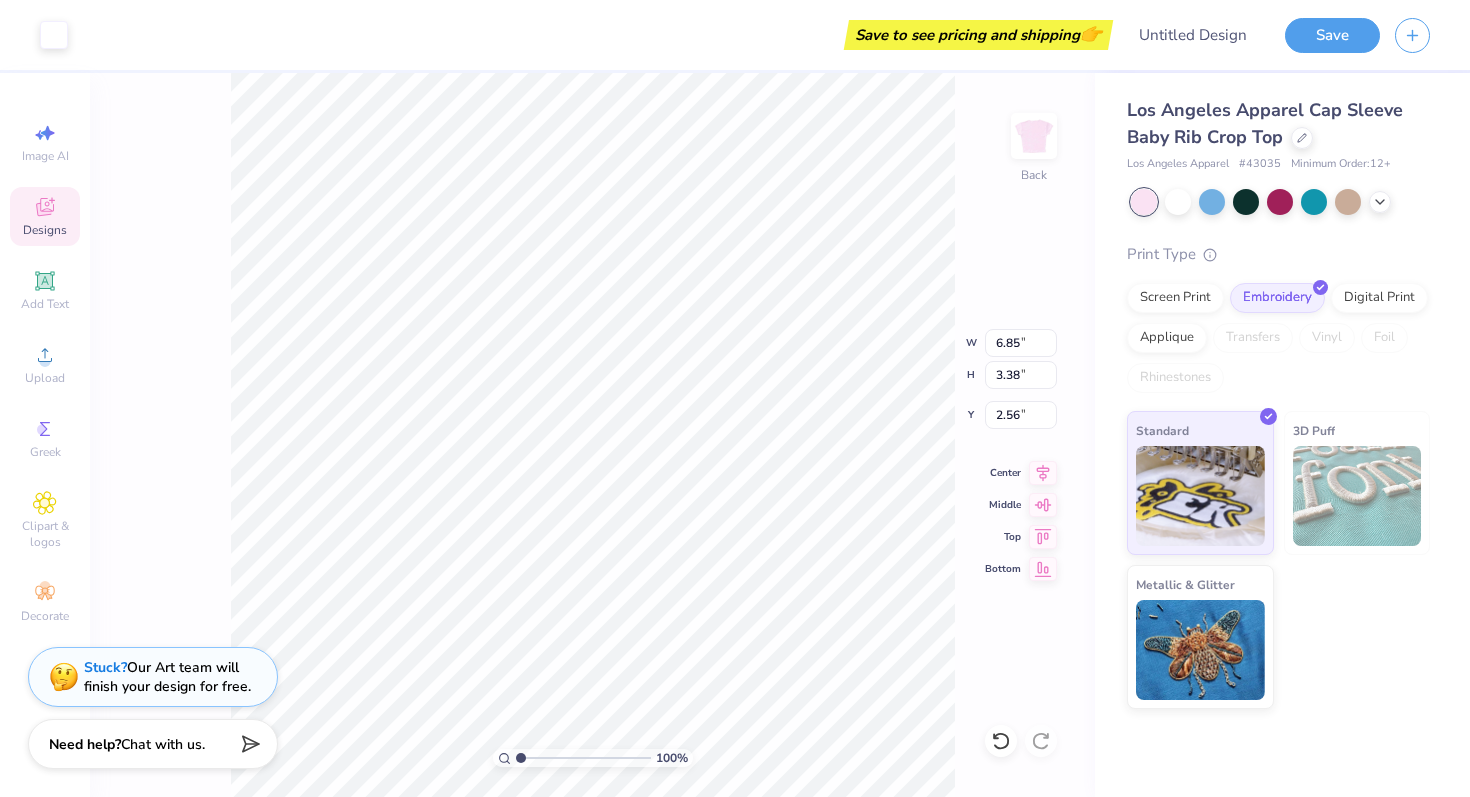 type on "6.85" 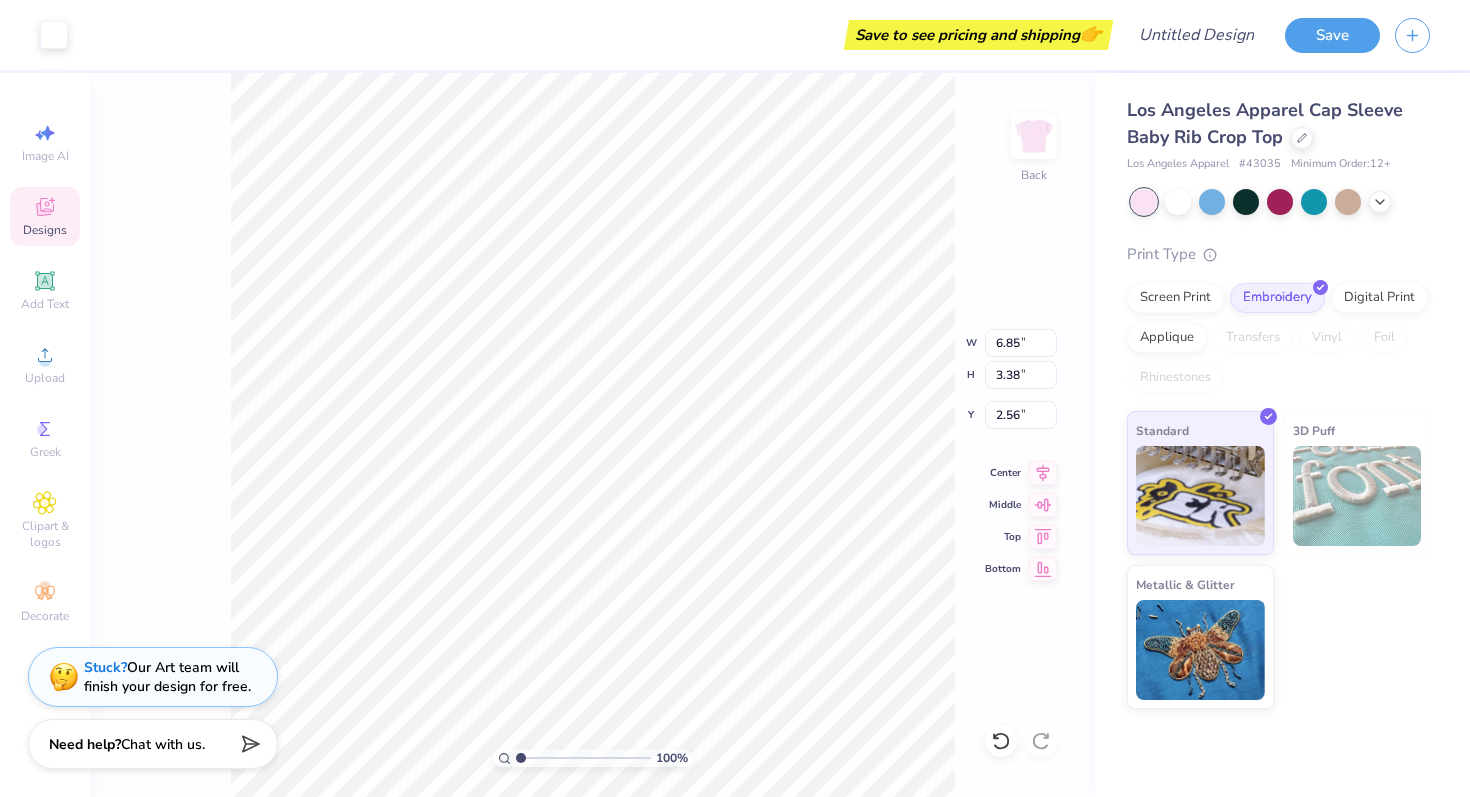 type on "3.38" 